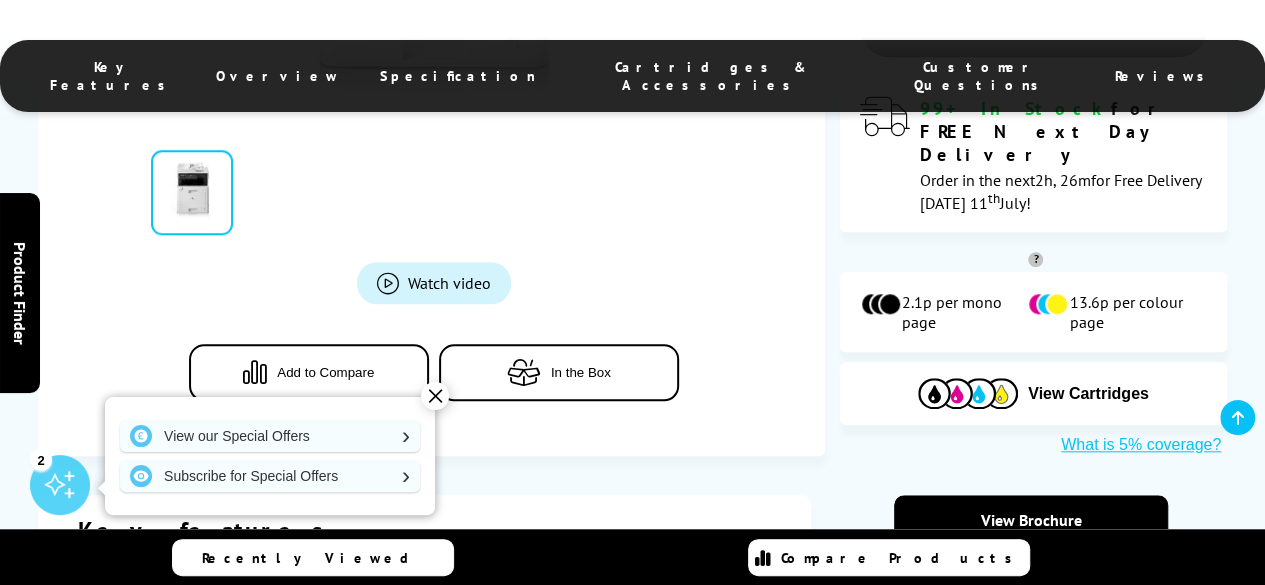 scroll, scrollTop: 821, scrollLeft: 0, axis: vertical 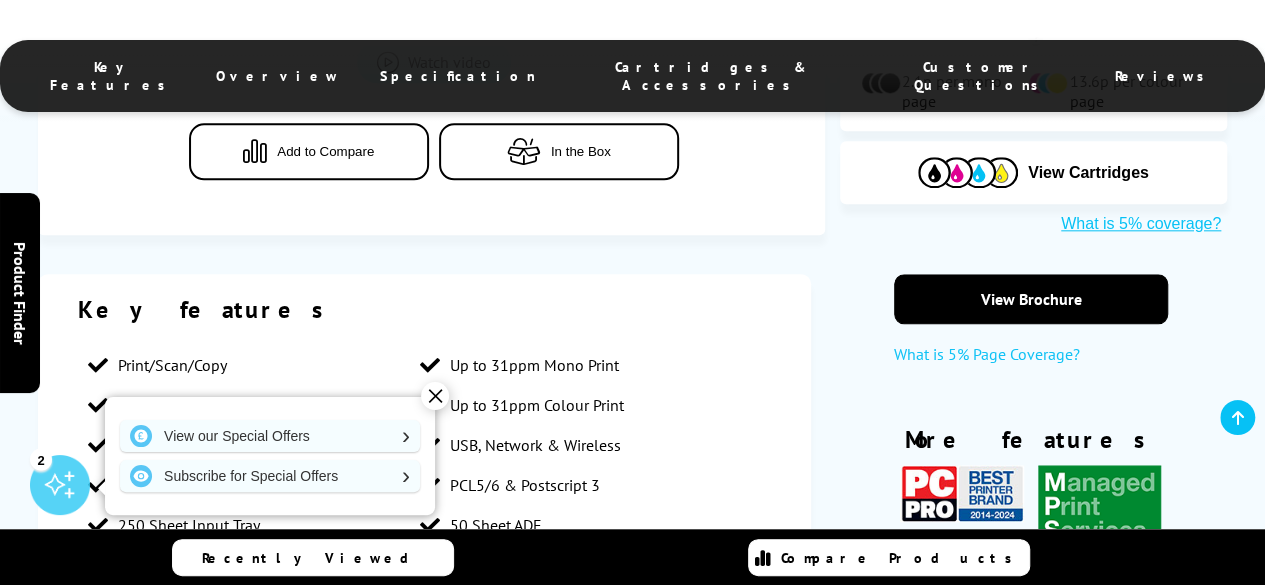 click on "✕" at bounding box center (435, 396) 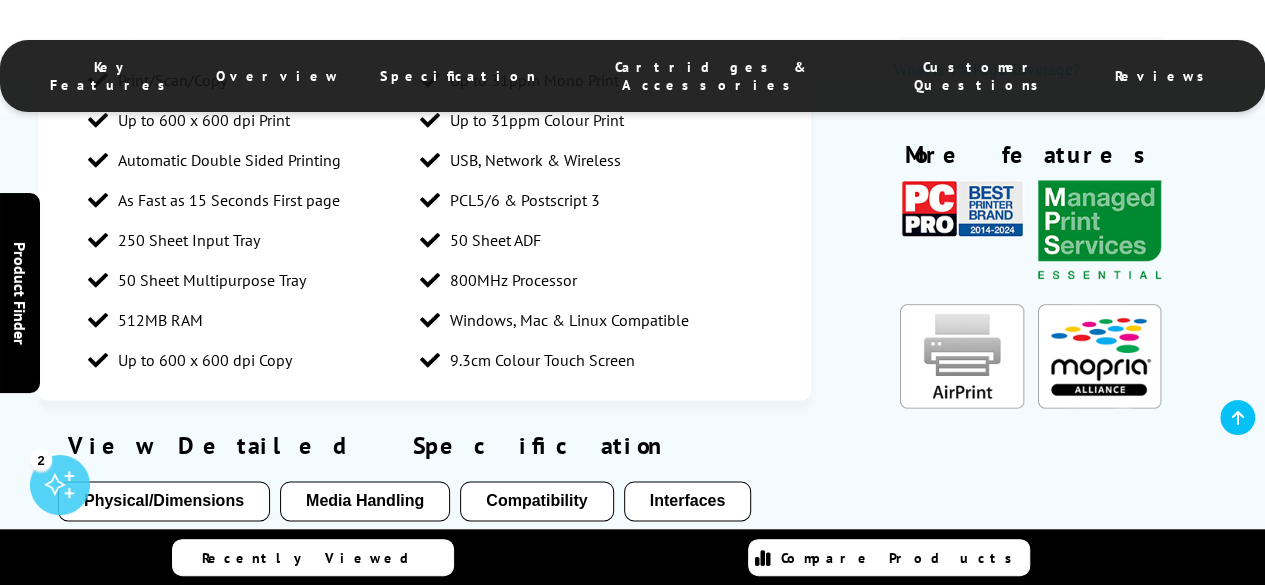 scroll, scrollTop: 1521, scrollLeft: 0, axis: vertical 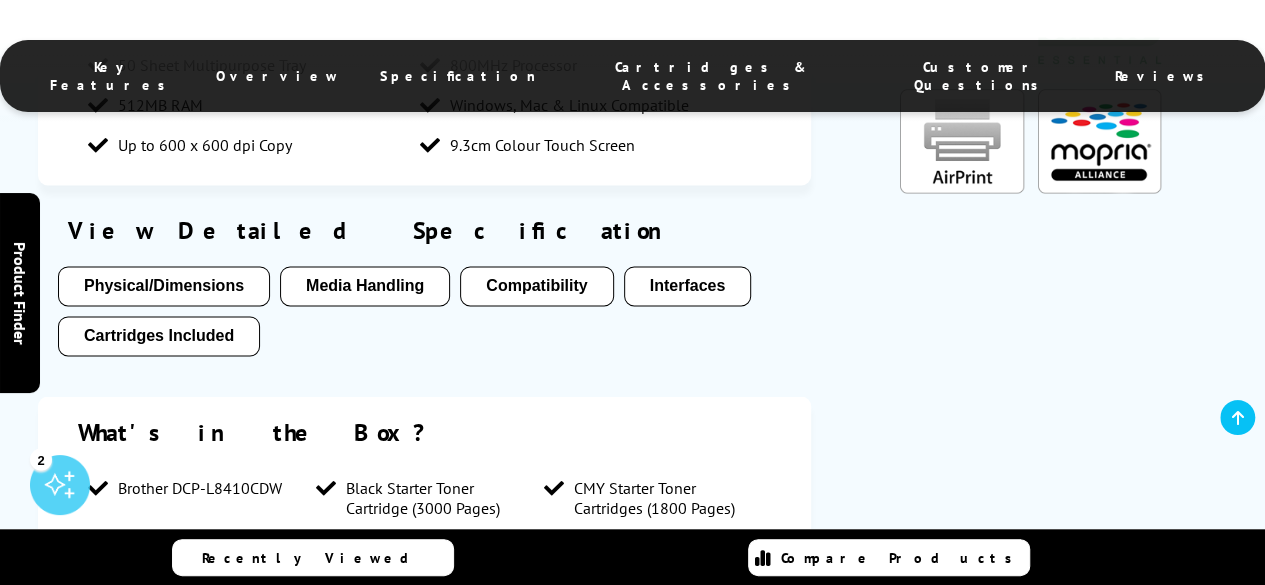 click on "Media Handling" at bounding box center [365, 286] 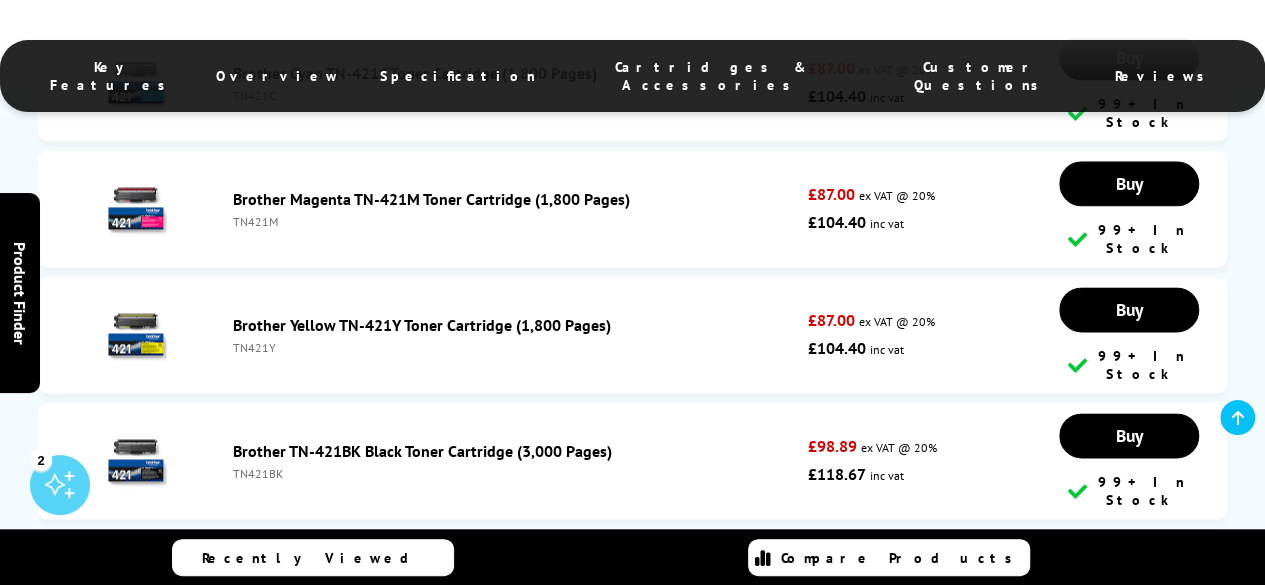 scroll, scrollTop: 5014, scrollLeft: 0, axis: vertical 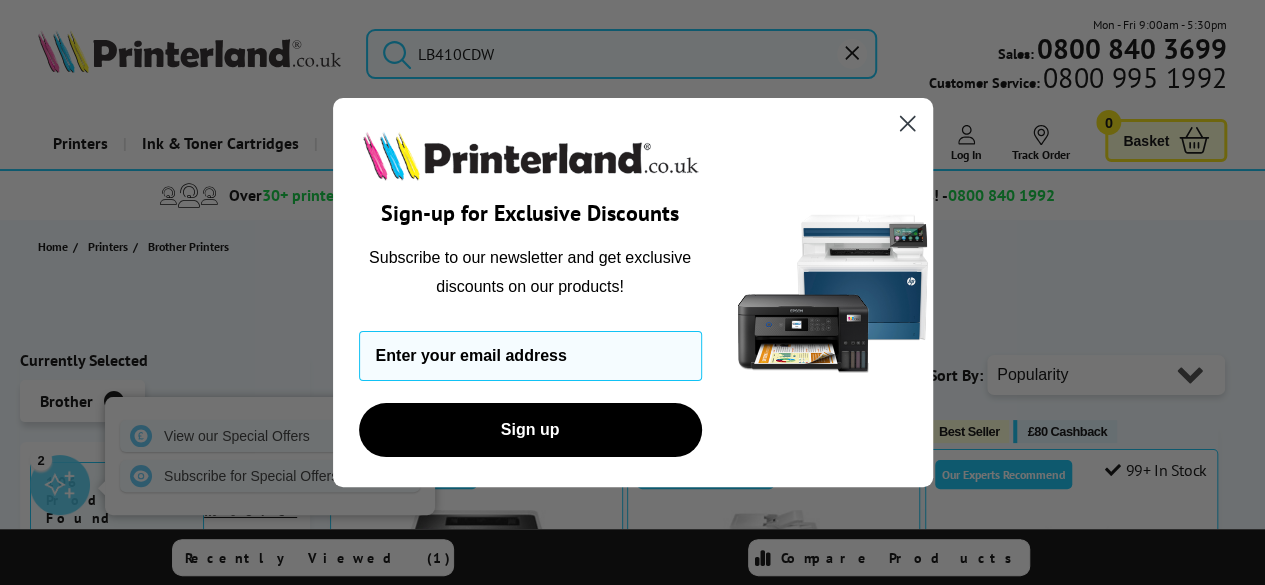 click 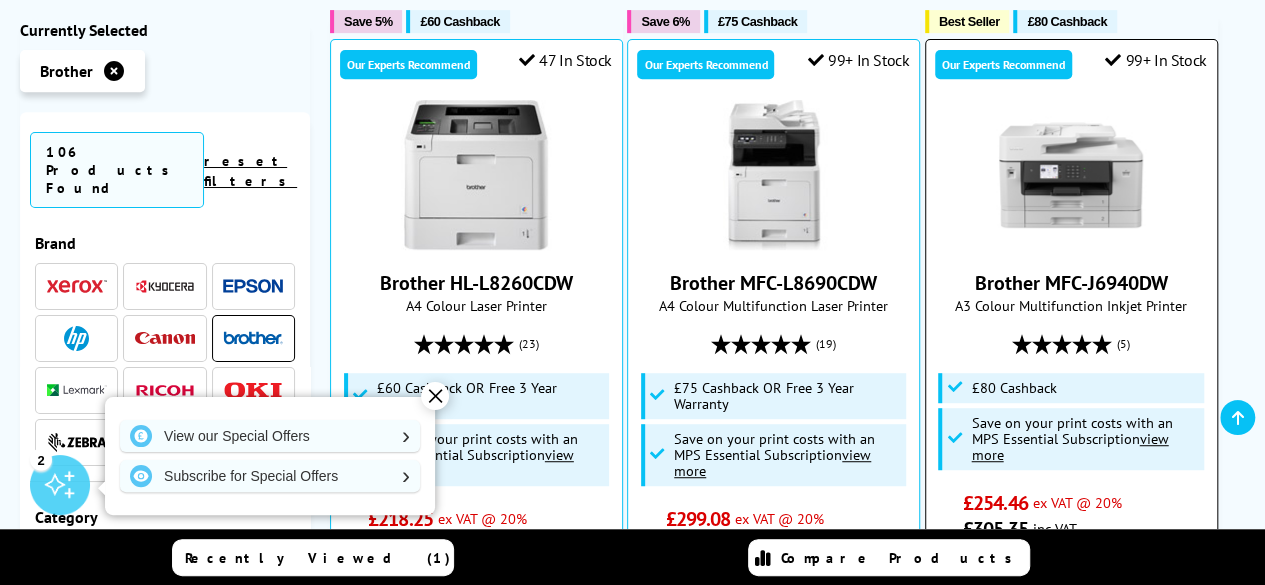 scroll, scrollTop: 500, scrollLeft: 0, axis: vertical 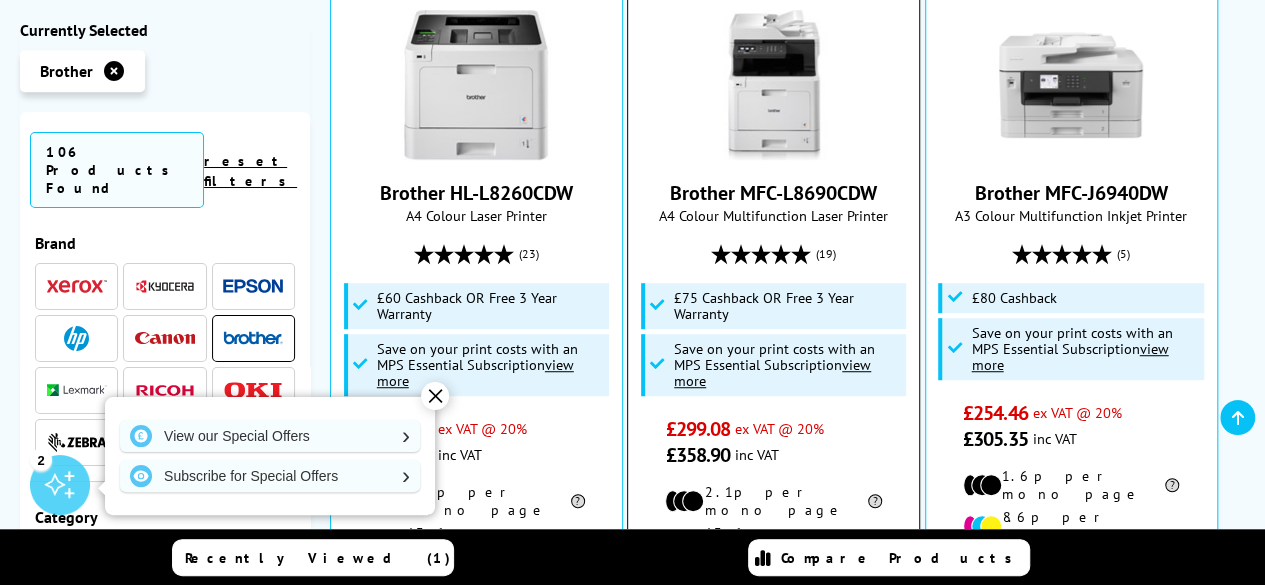click on "view more" at bounding box center (772, 372) 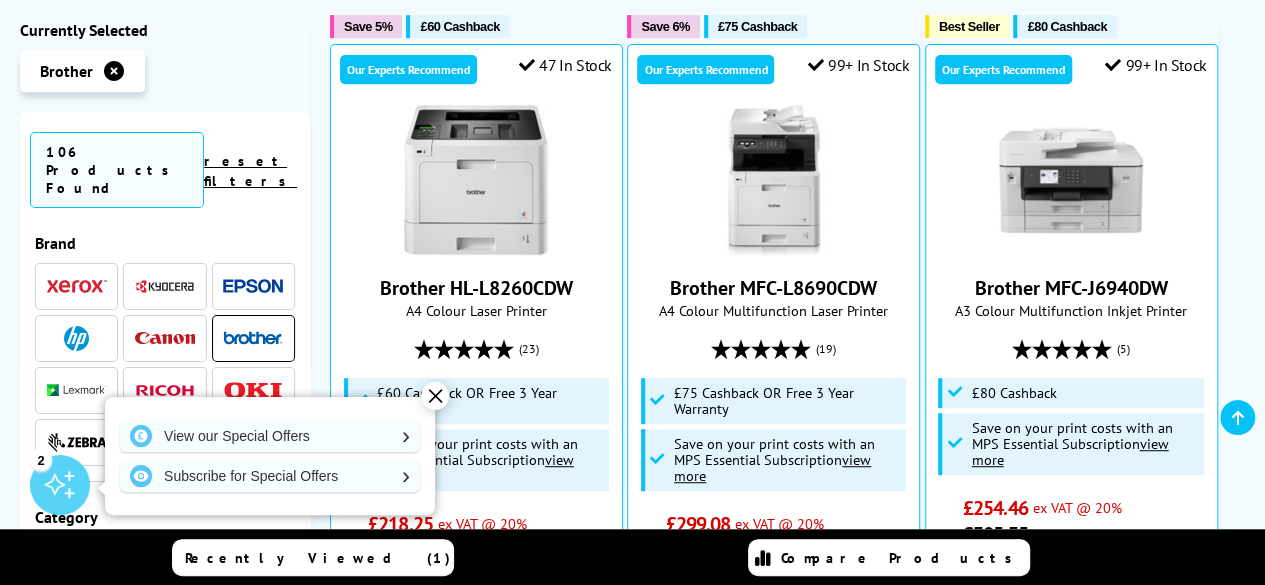 scroll, scrollTop: 400, scrollLeft: 0, axis: vertical 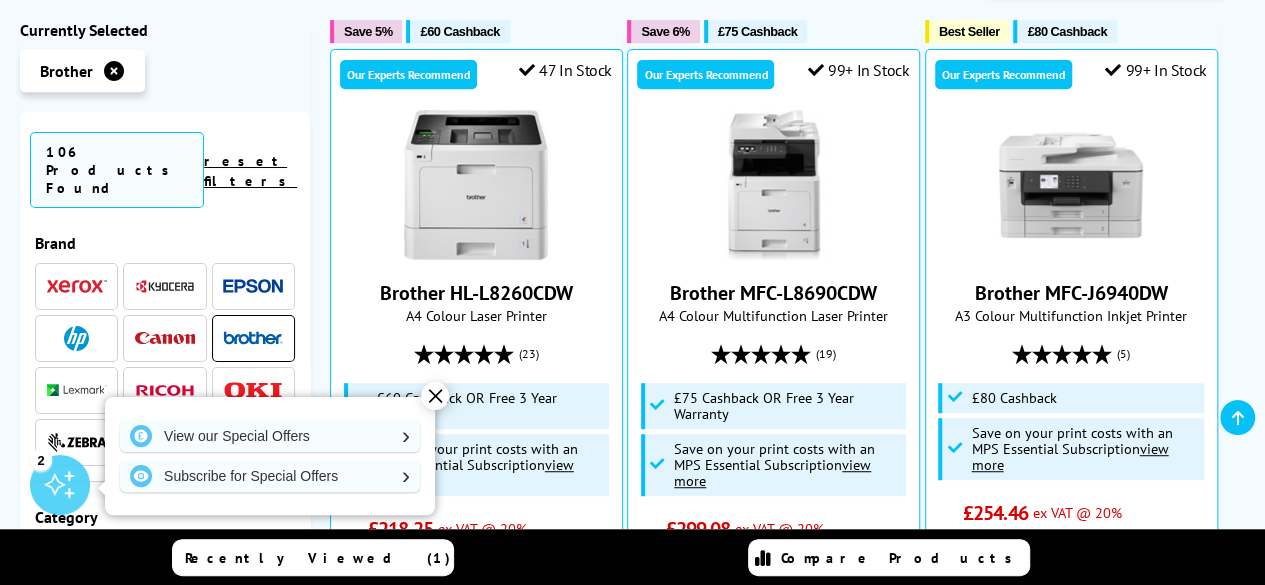 click on "✕" at bounding box center (435, 396) 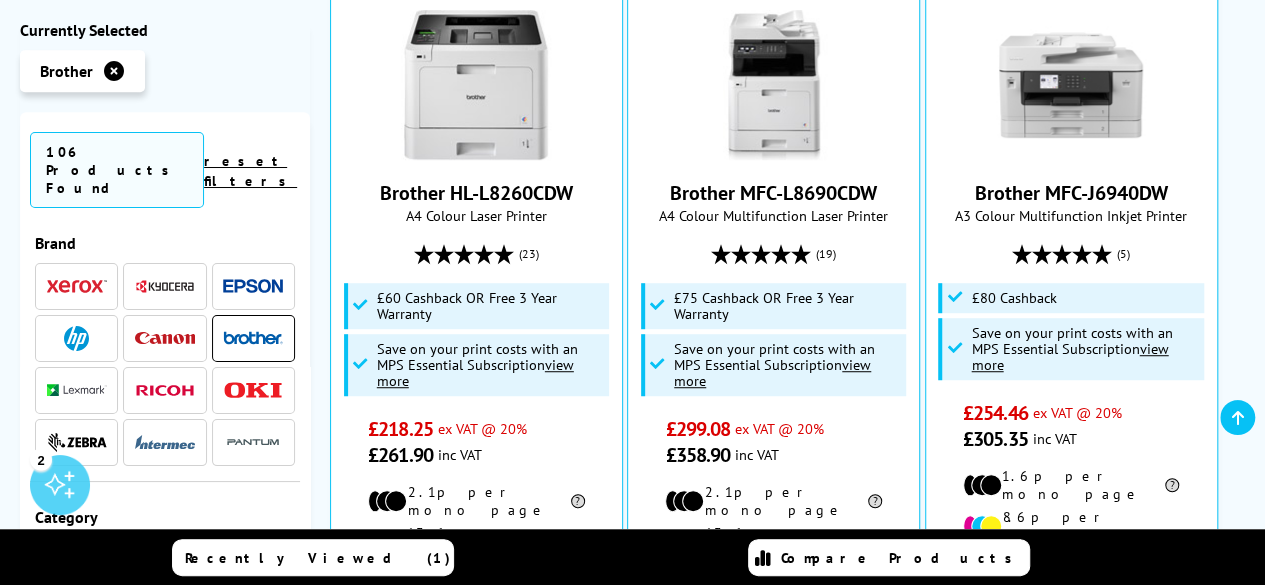 scroll, scrollTop: 0, scrollLeft: 0, axis: both 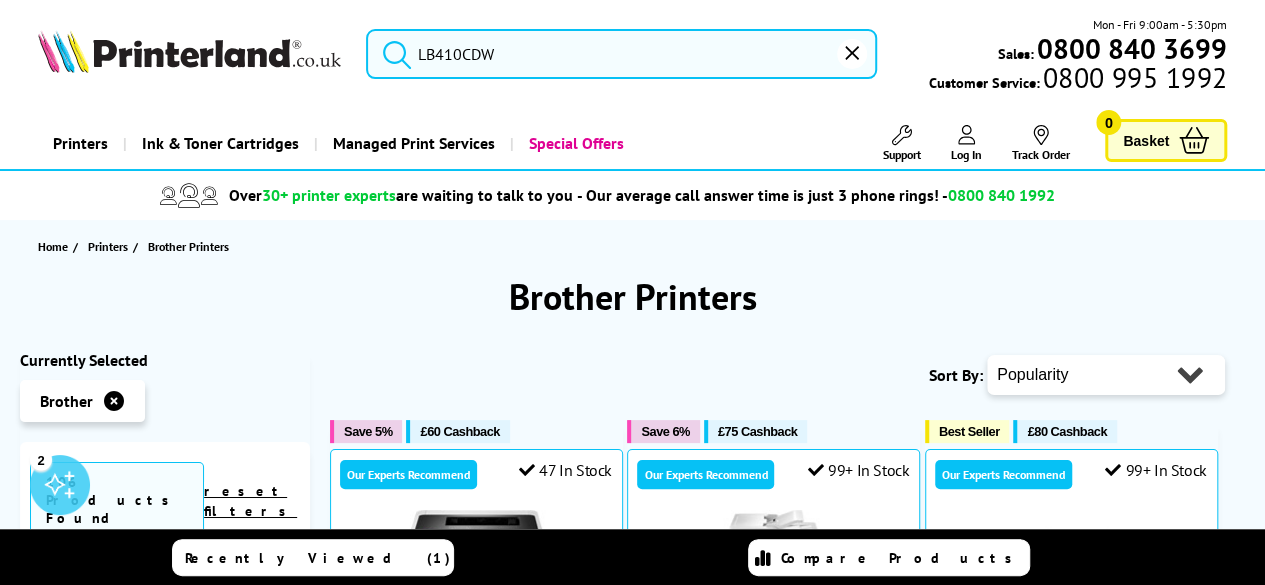 type on "LB410C" 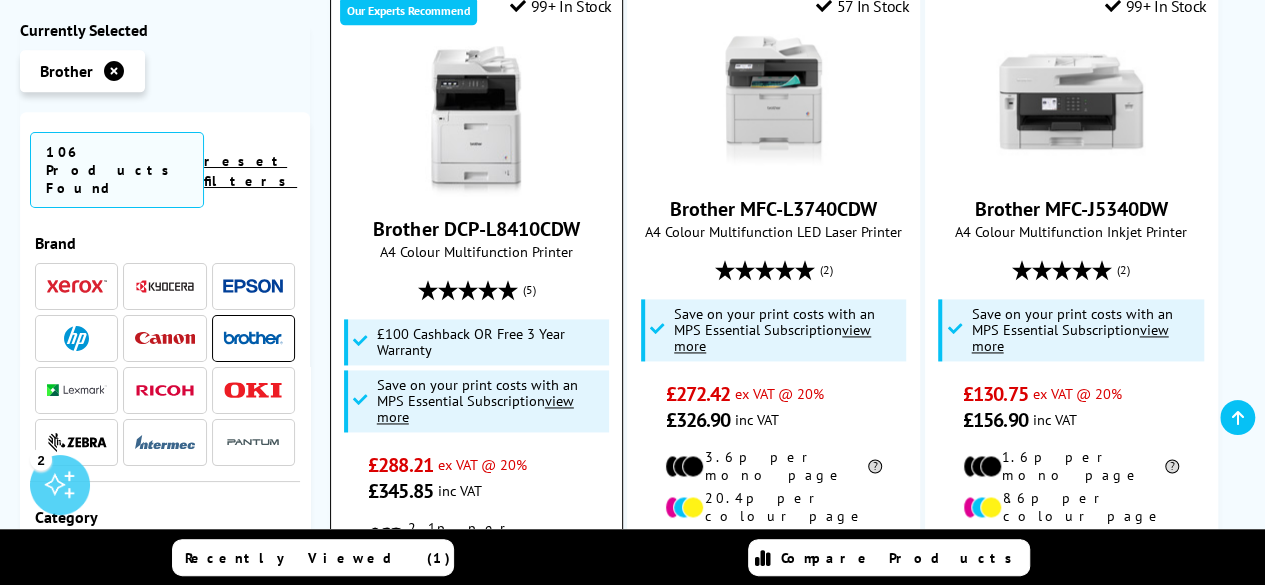 scroll, scrollTop: 1400, scrollLeft: 0, axis: vertical 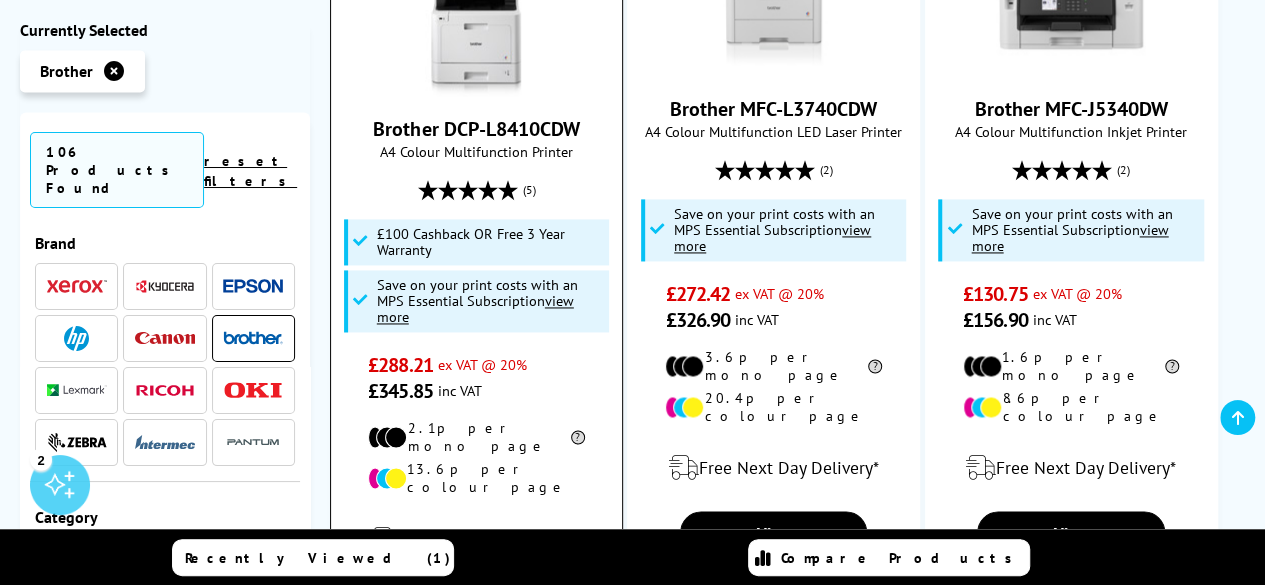click on "view more" at bounding box center (475, 308) 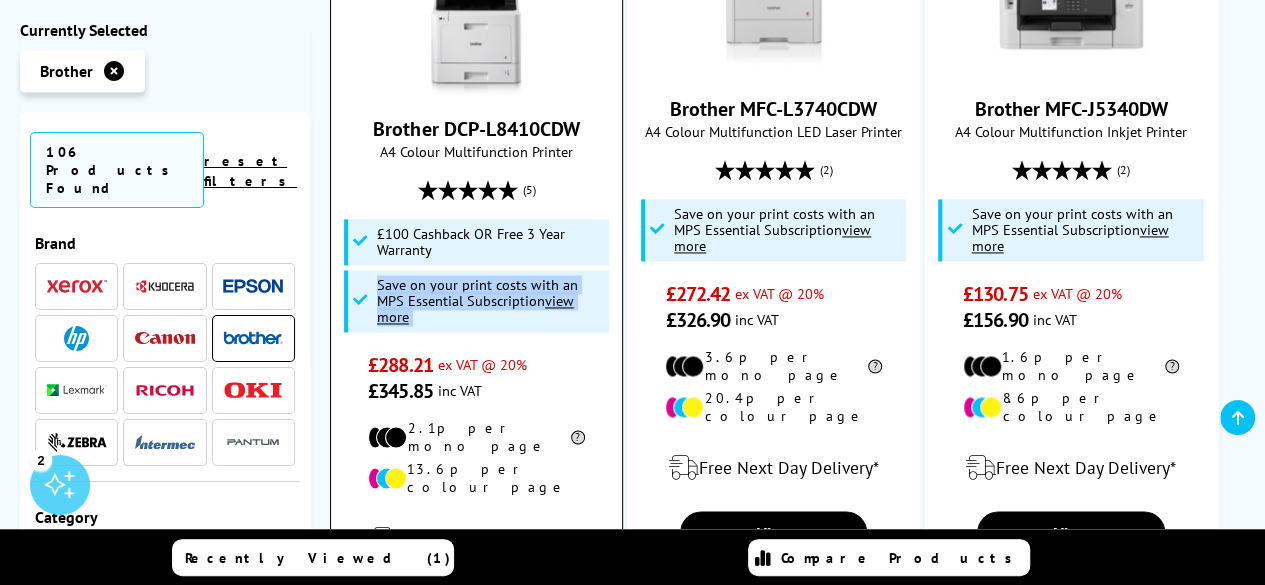 click on "view more" at bounding box center [475, 308] 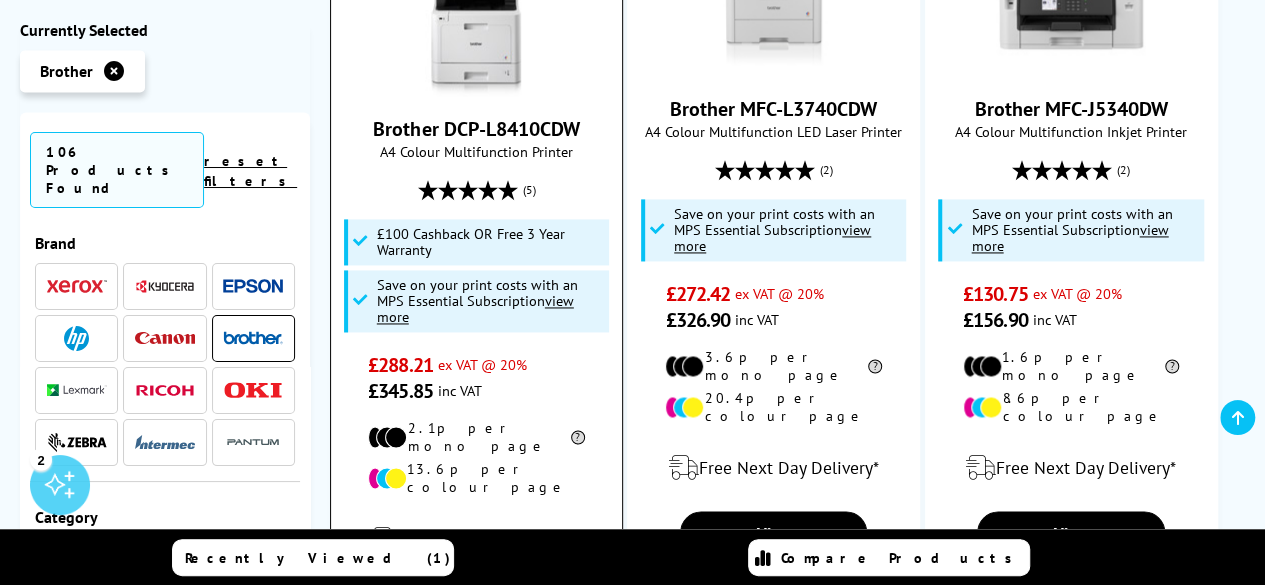 click on "view more" at bounding box center (475, 308) 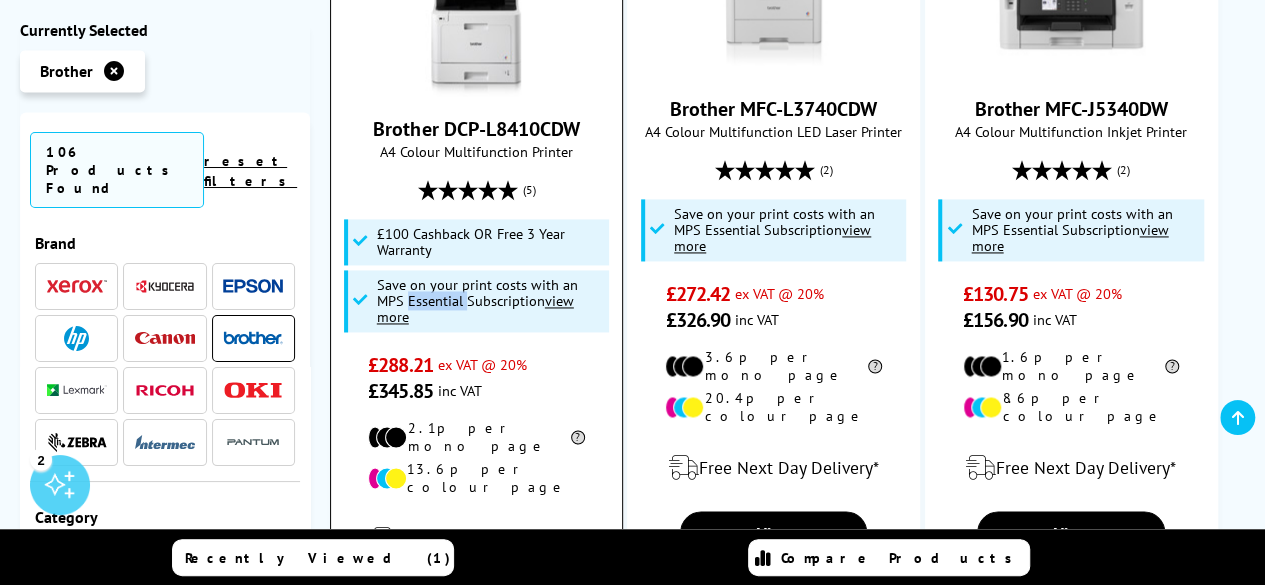 click on "Save on your print costs with an MPS Essential Subscription  view more" at bounding box center [477, 300] 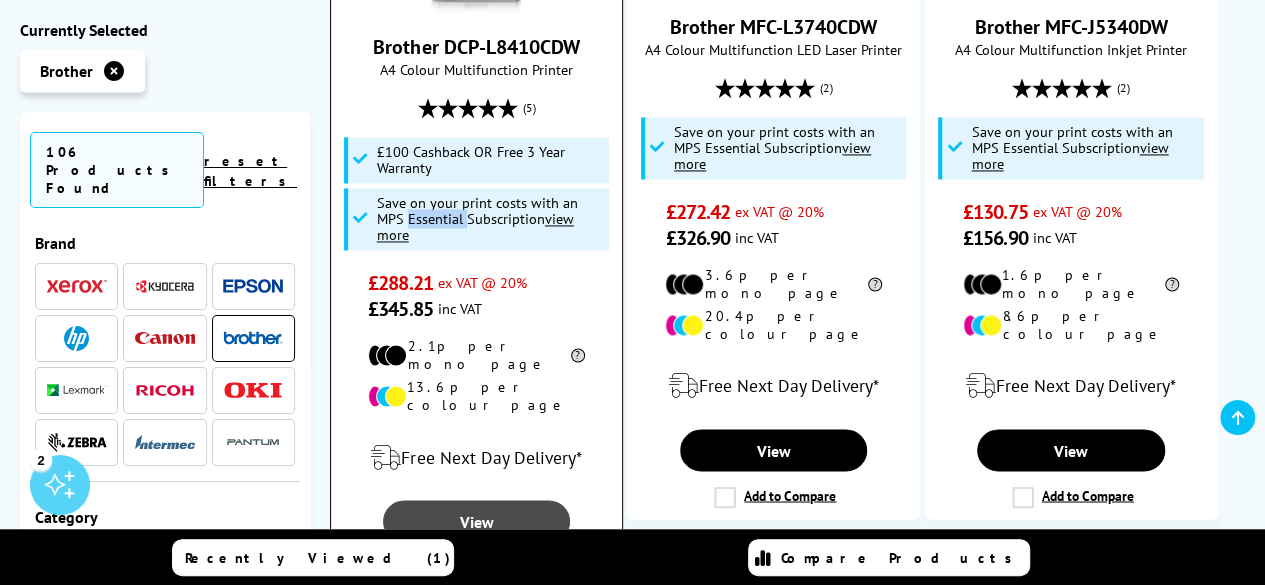 scroll, scrollTop: 1600, scrollLeft: 0, axis: vertical 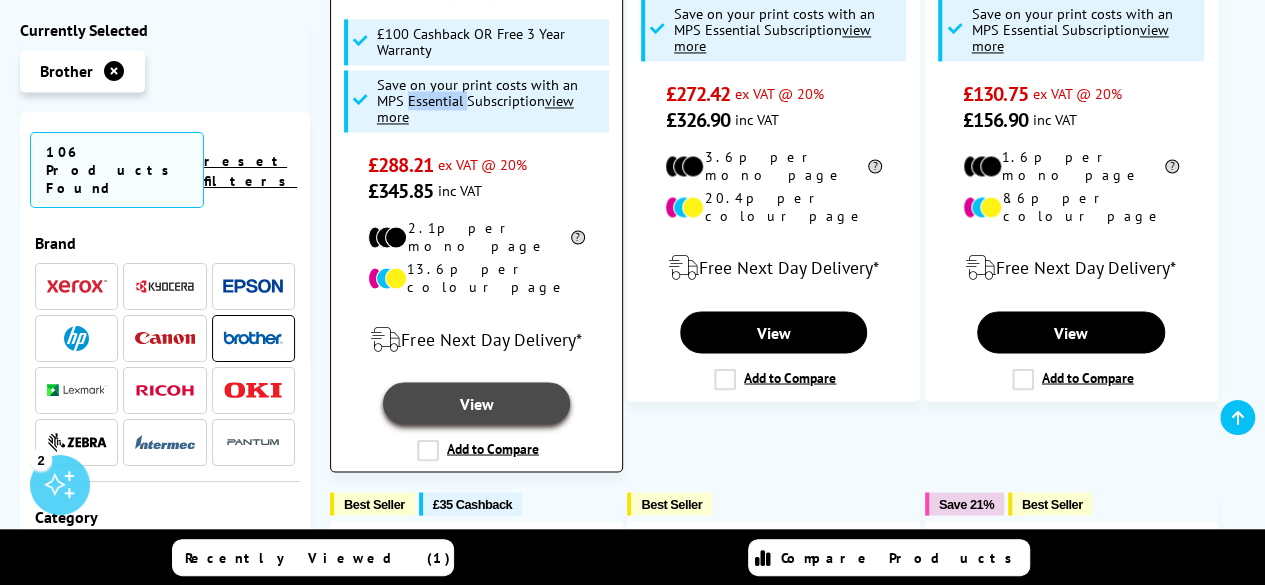 click on "View" at bounding box center [476, 403] 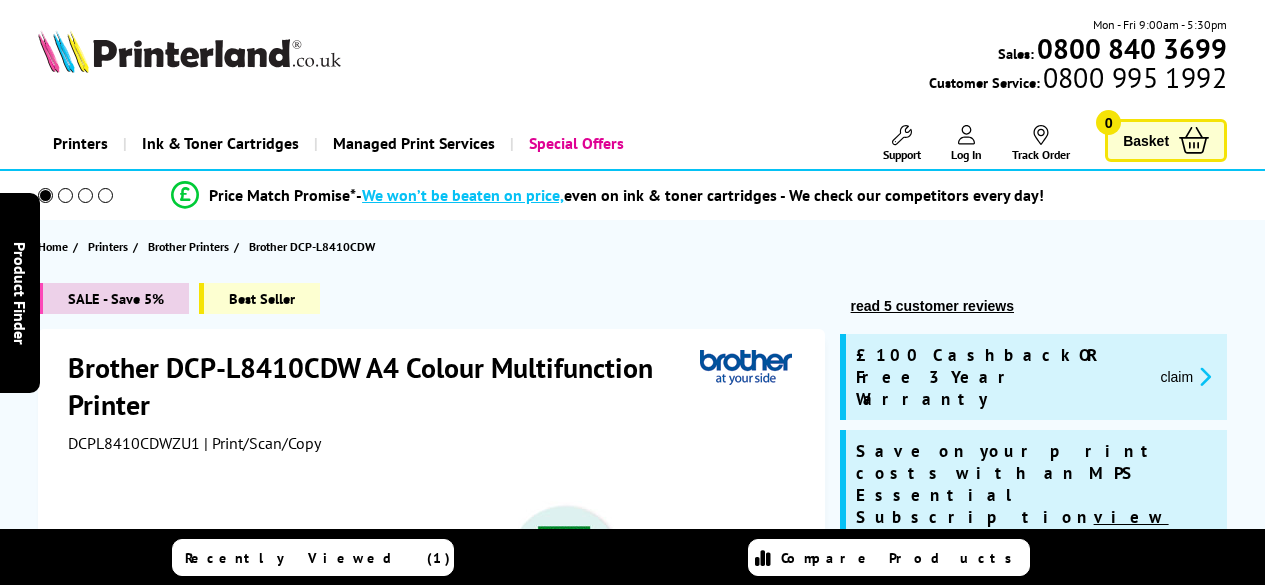 click on "view more" at bounding box center (1012, 528) 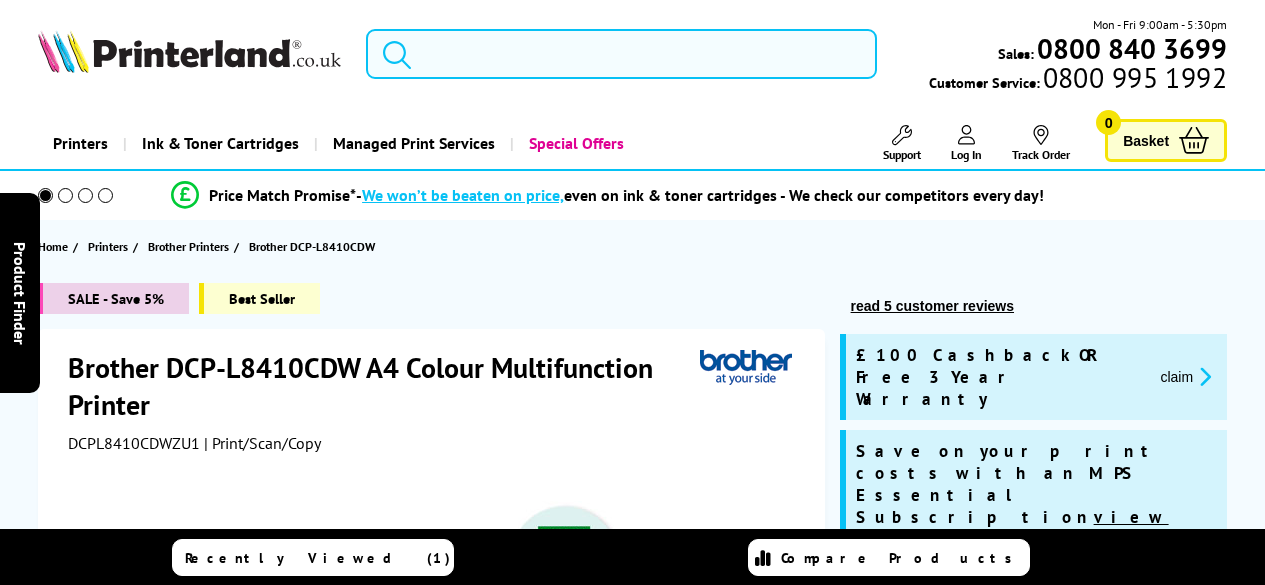 scroll, scrollTop: 0, scrollLeft: 0, axis: both 